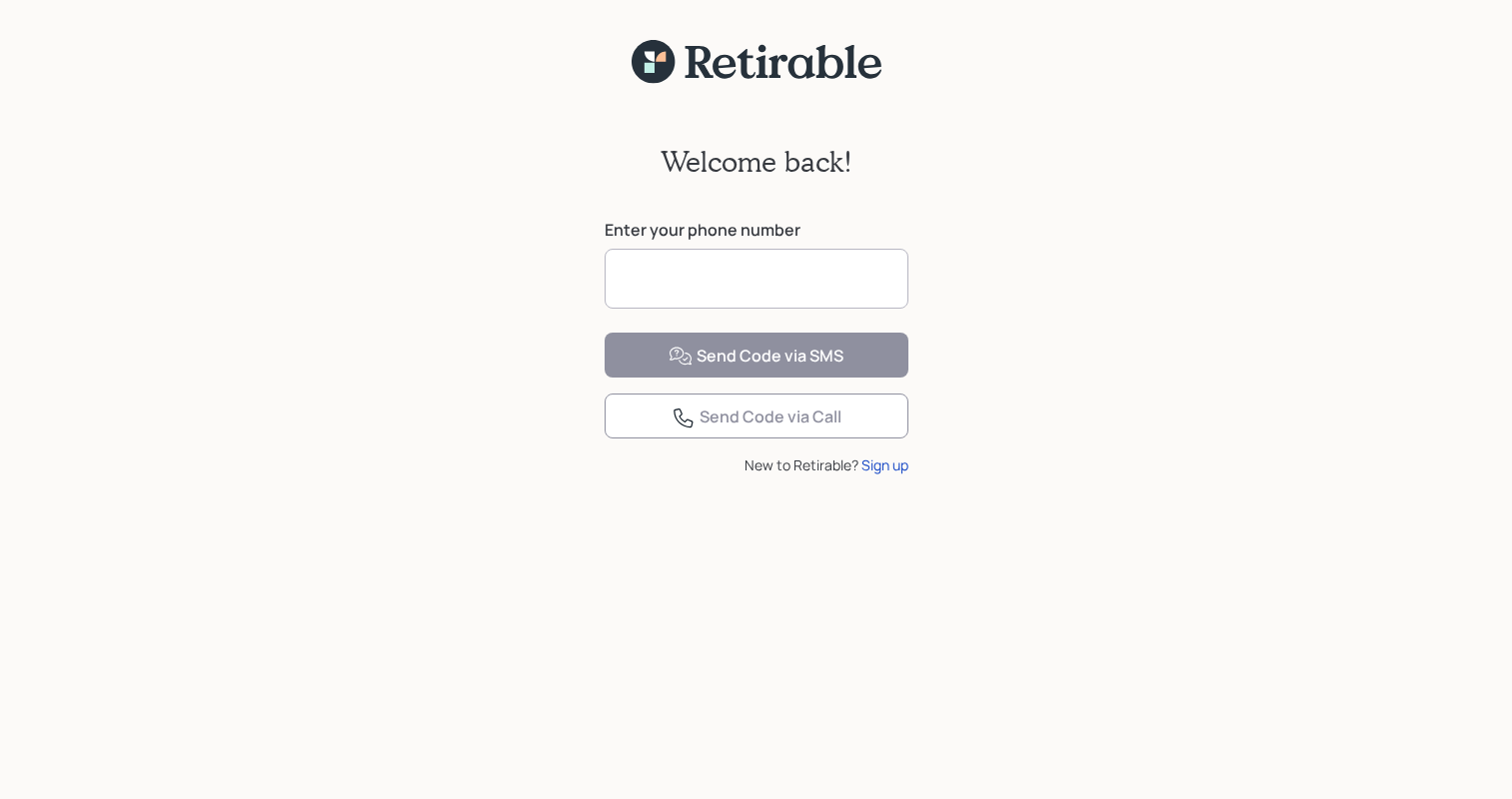 scroll, scrollTop: 0, scrollLeft: 0, axis: both 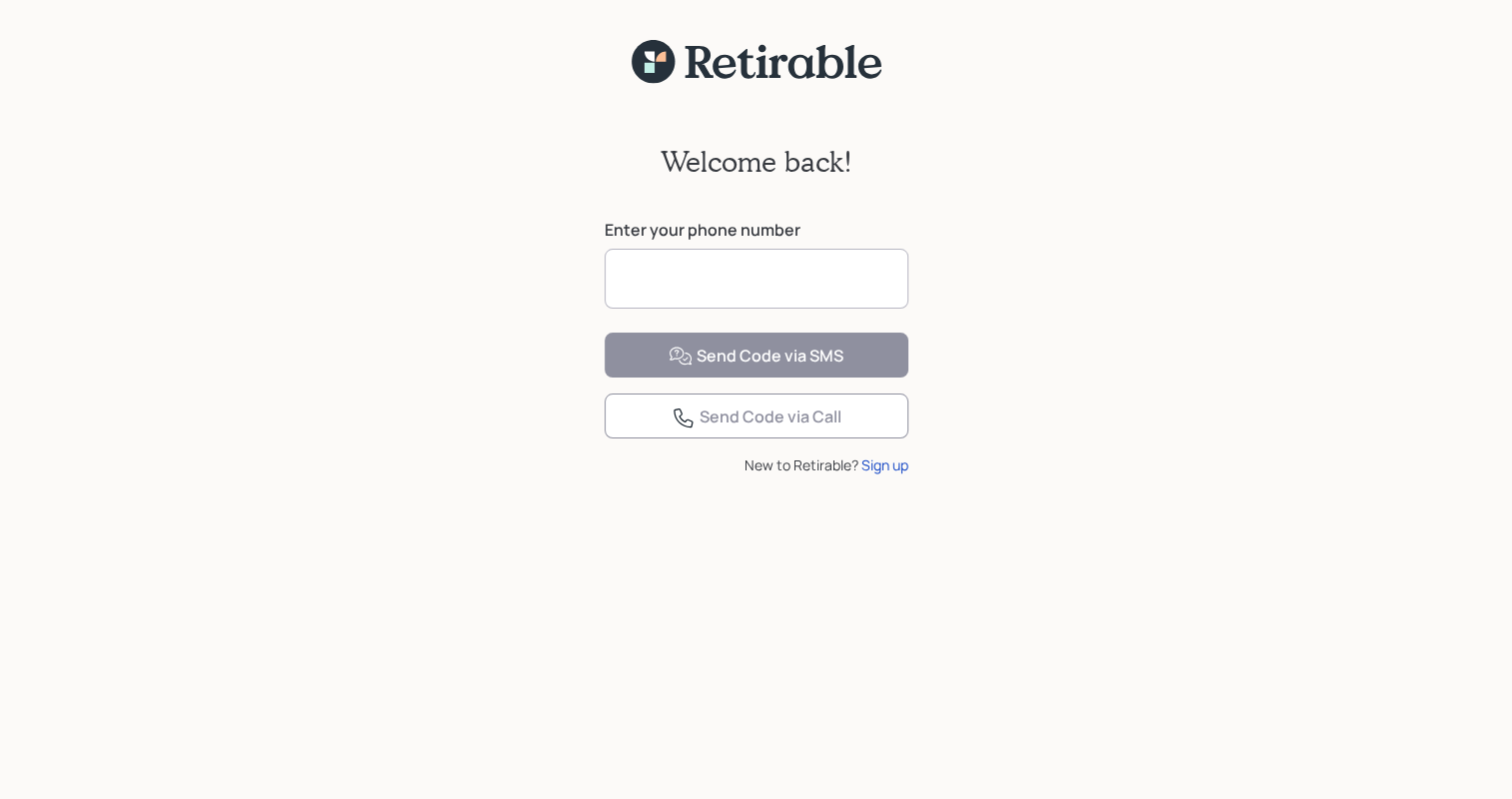 click at bounding box center [756, 279] 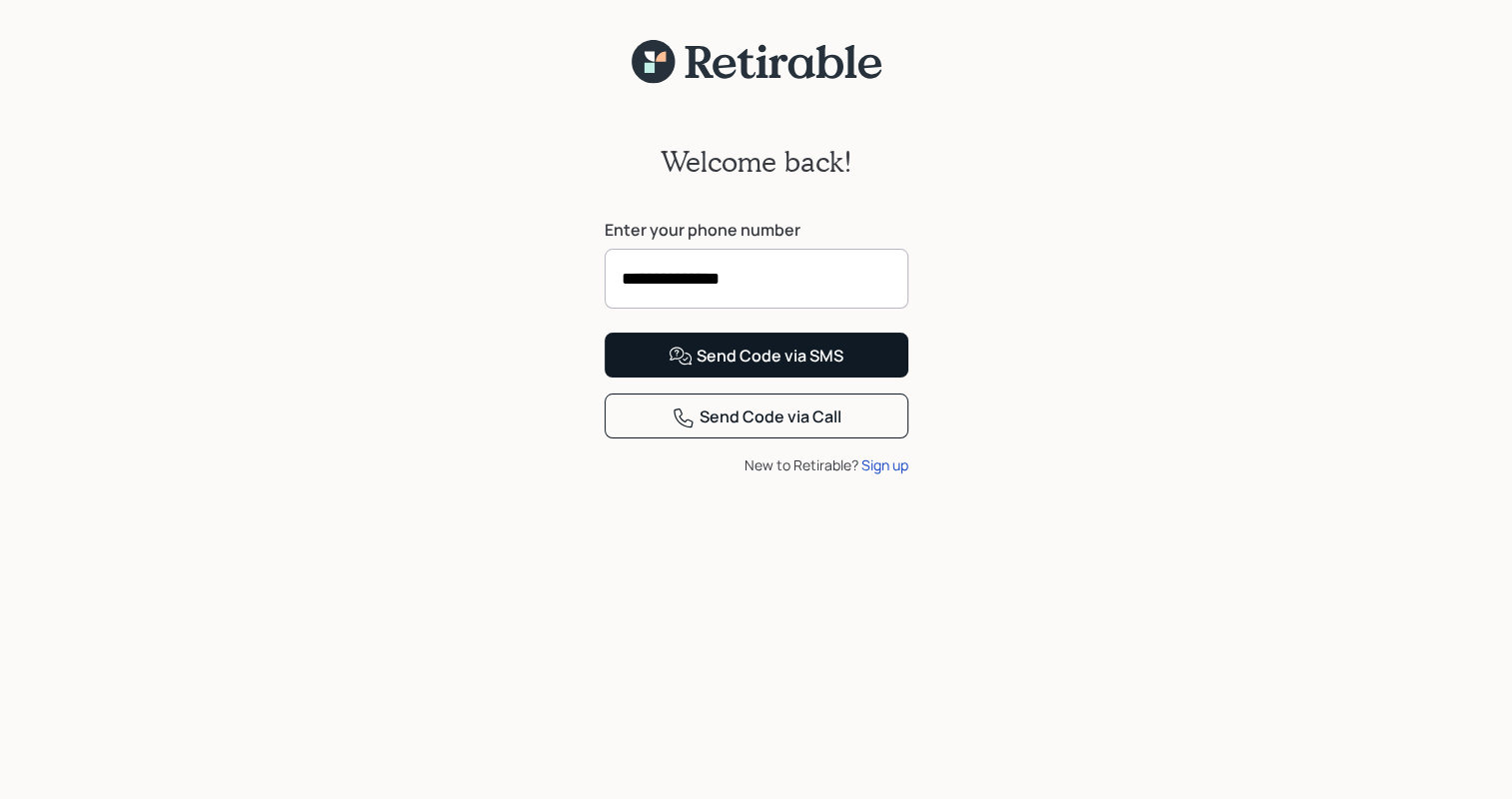 type on "**********" 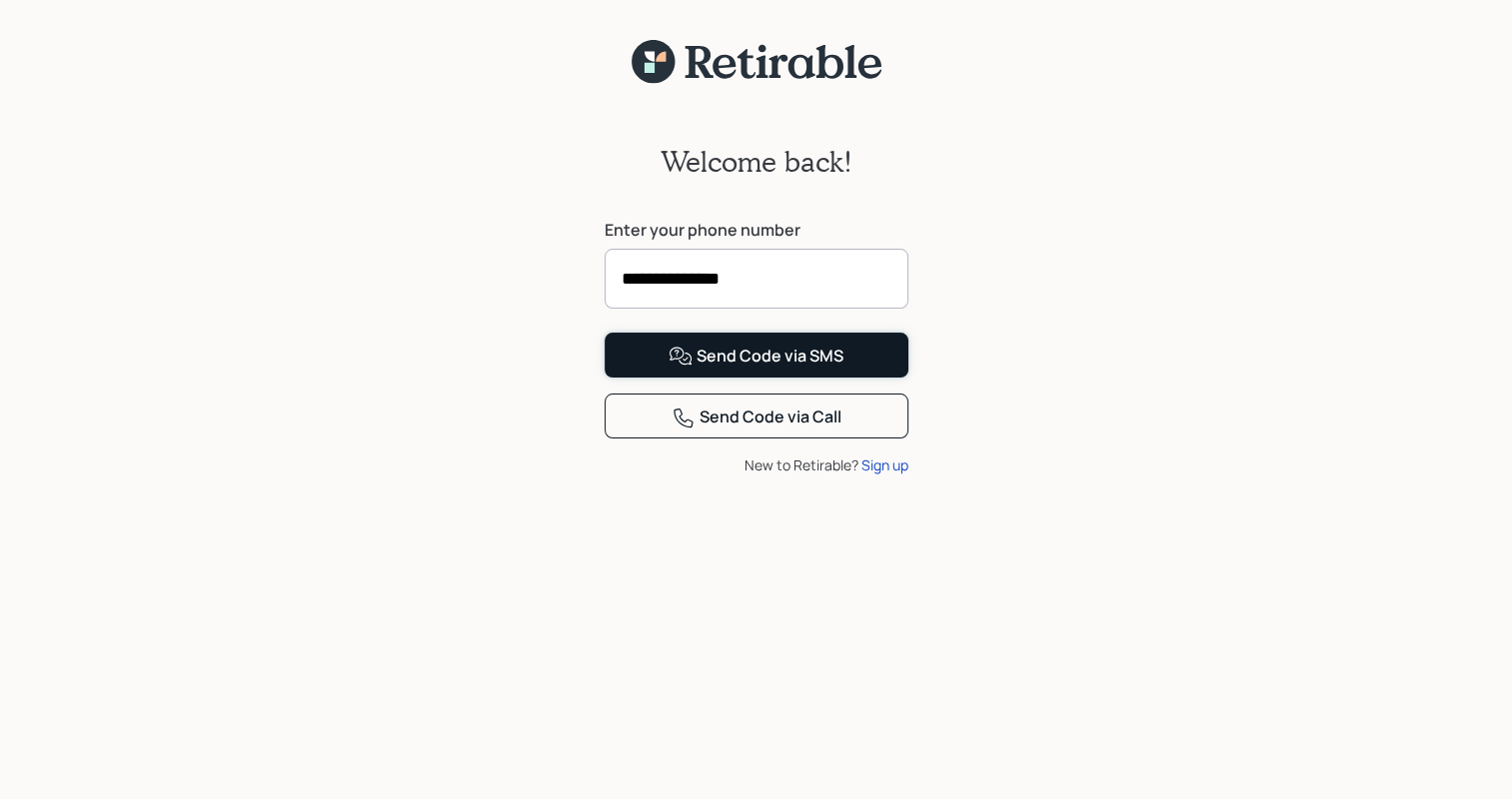 click on "Send Code via SMS" at bounding box center (756, 357) 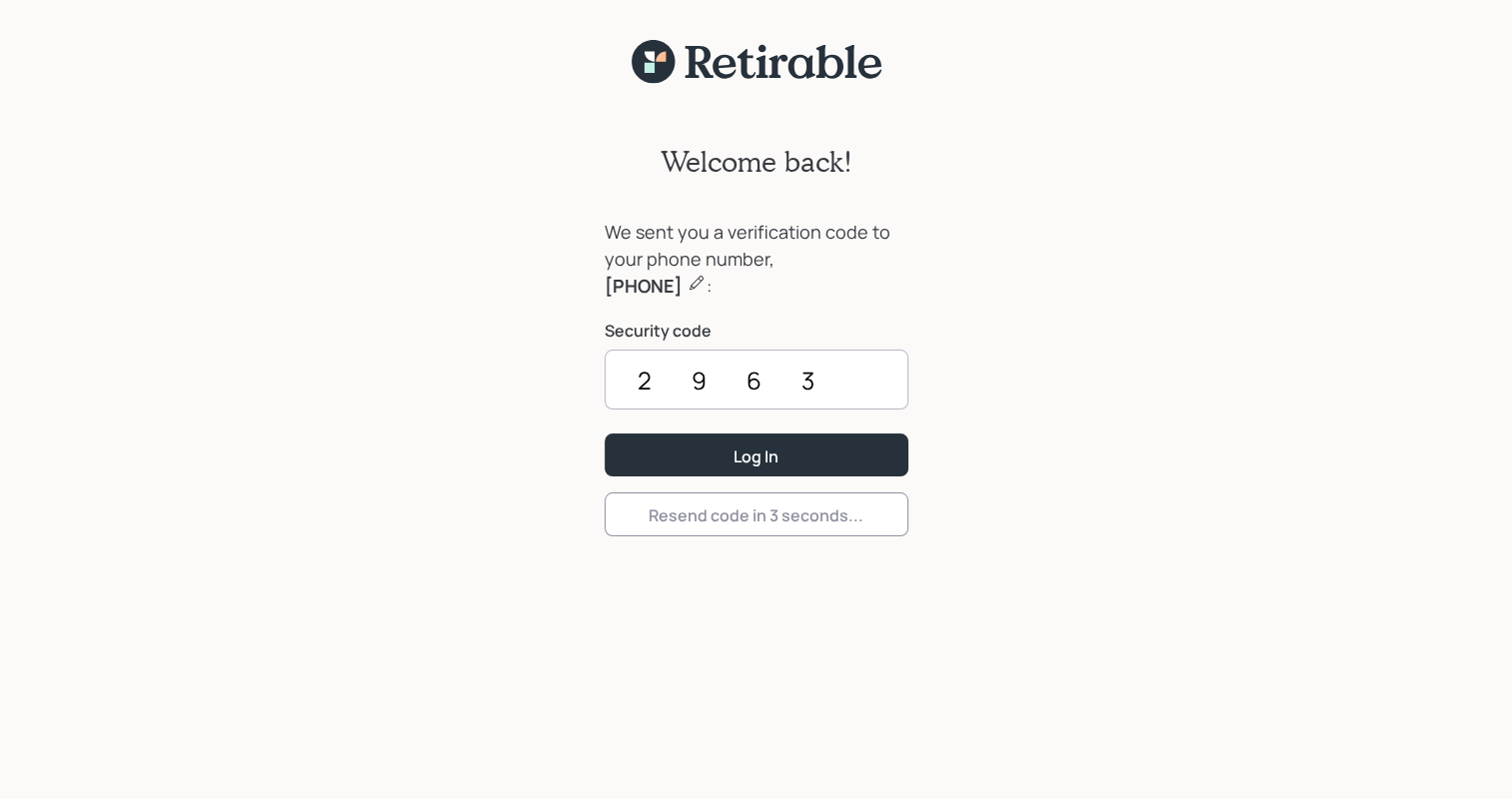 type on "2963" 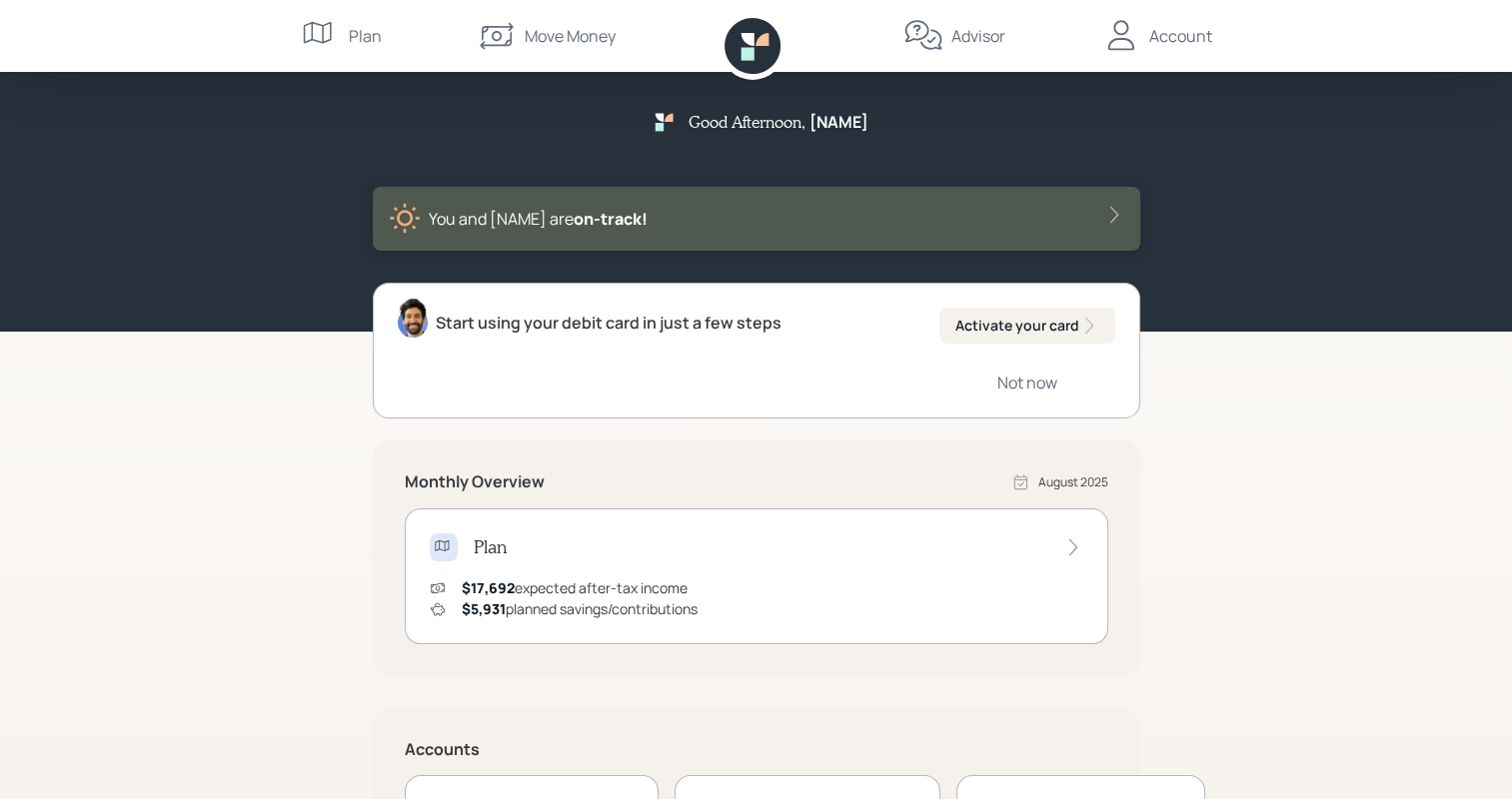 click 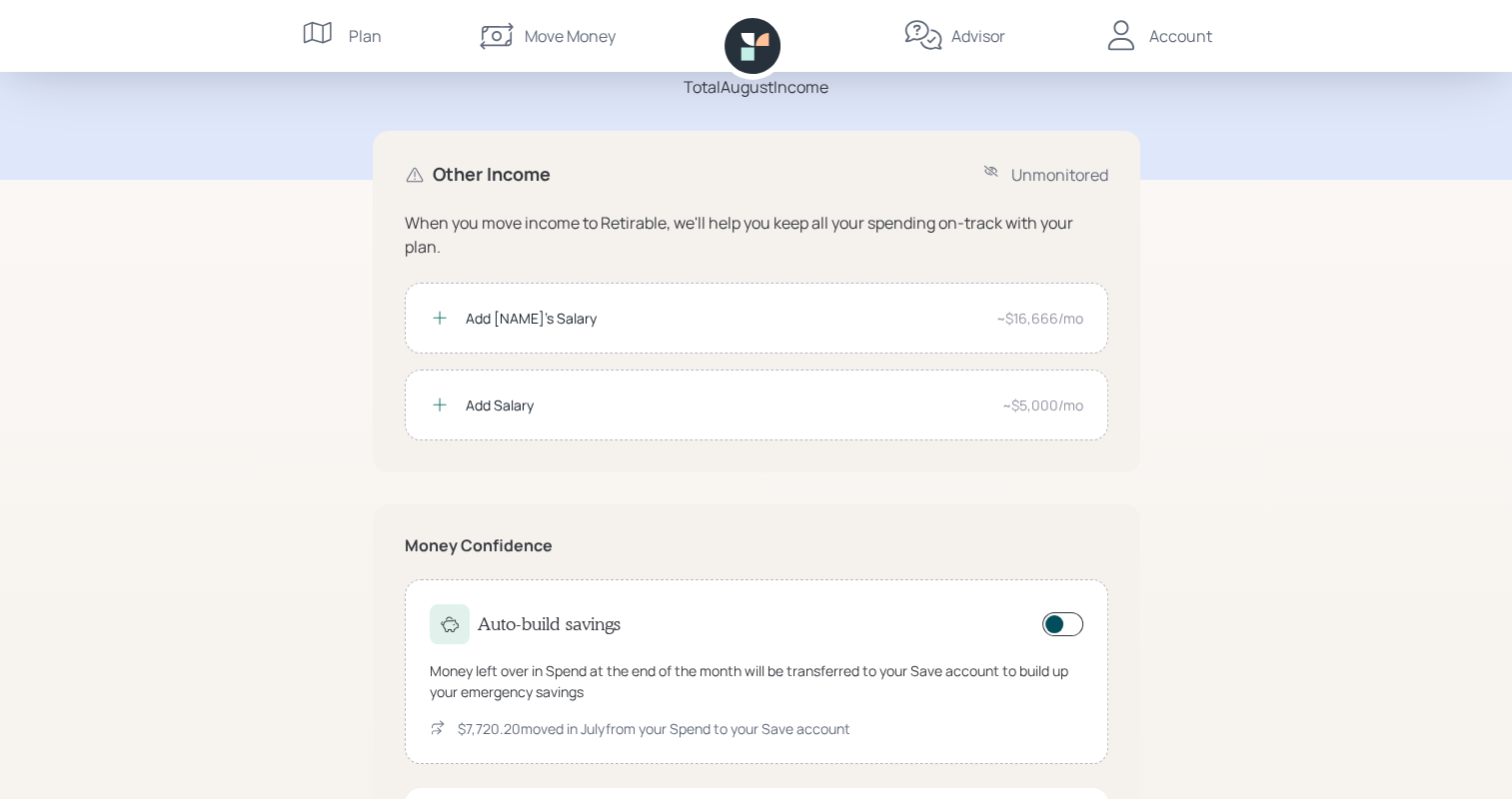 scroll, scrollTop: 0, scrollLeft: 0, axis: both 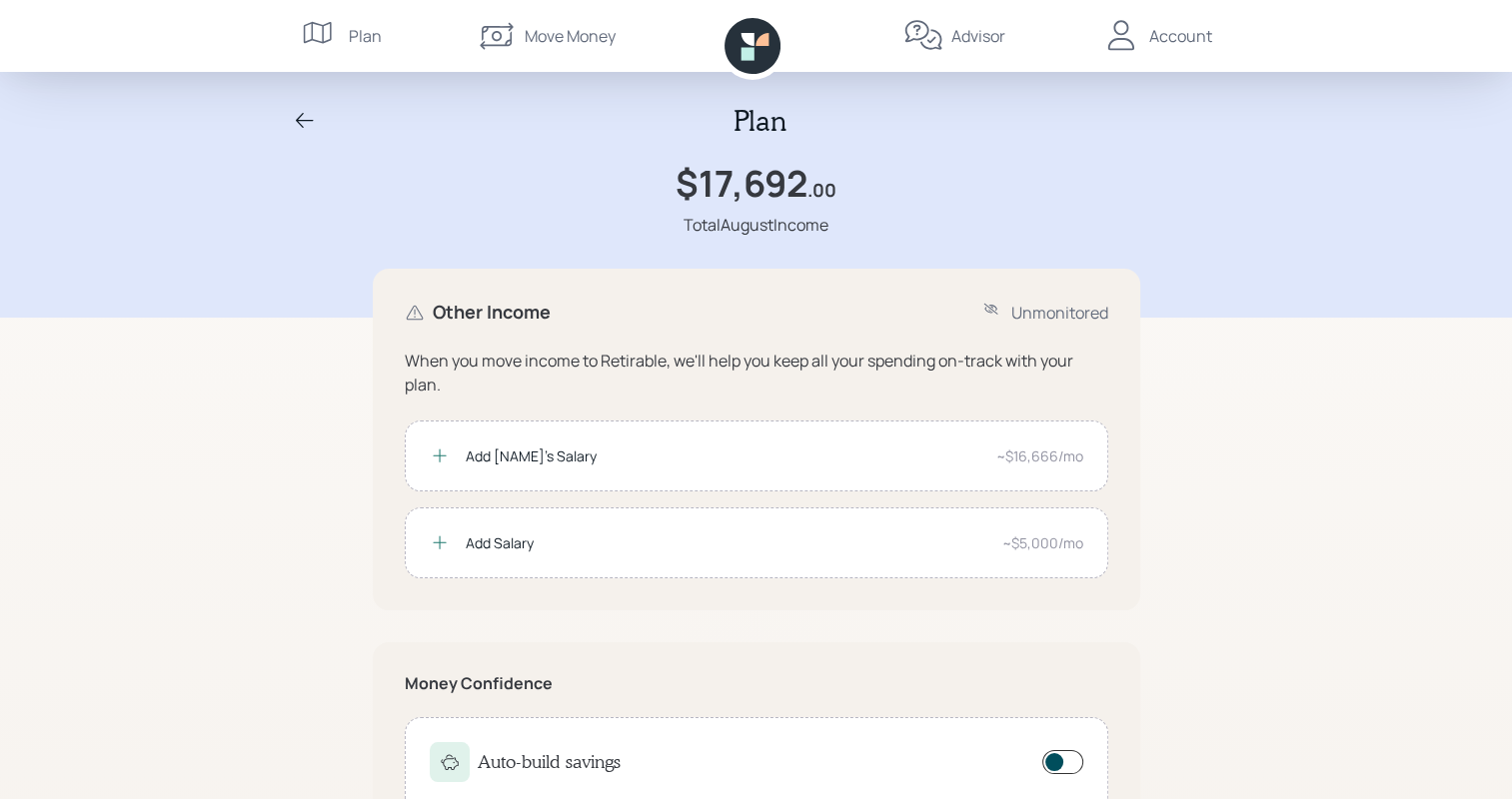 click 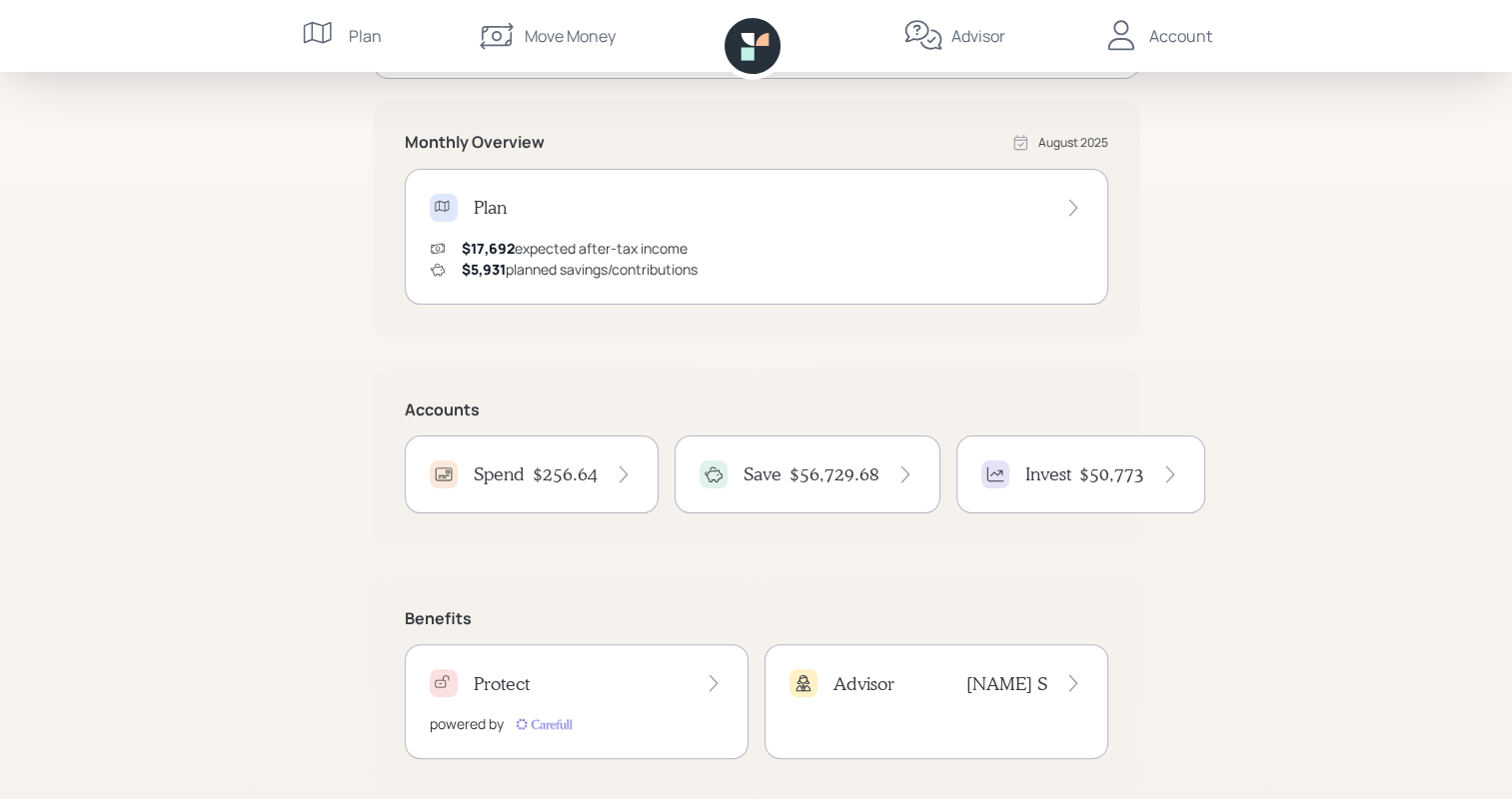 scroll, scrollTop: 363, scrollLeft: 0, axis: vertical 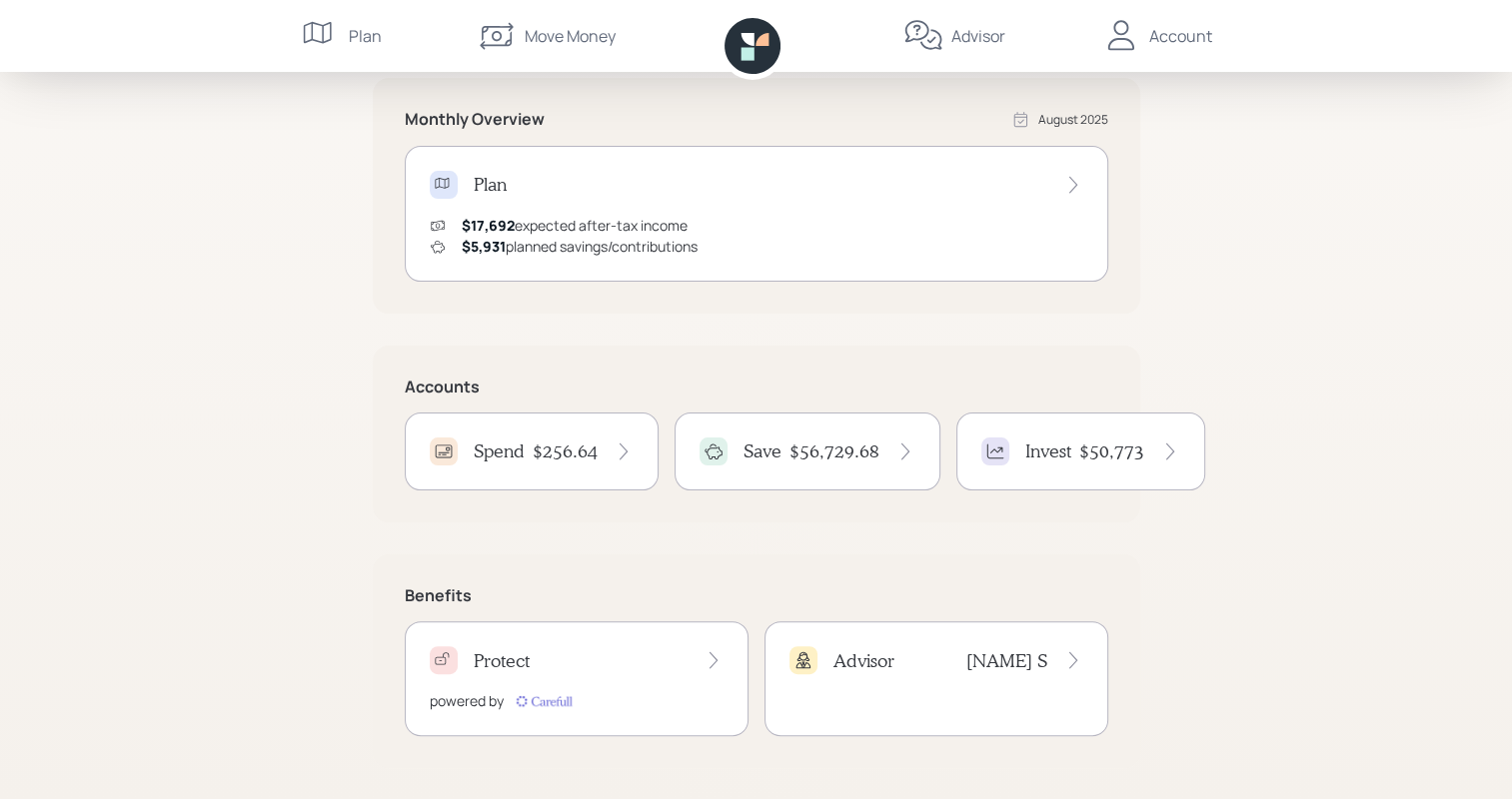 click on "Advisor Eric   S" at bounding box center (936, 660) 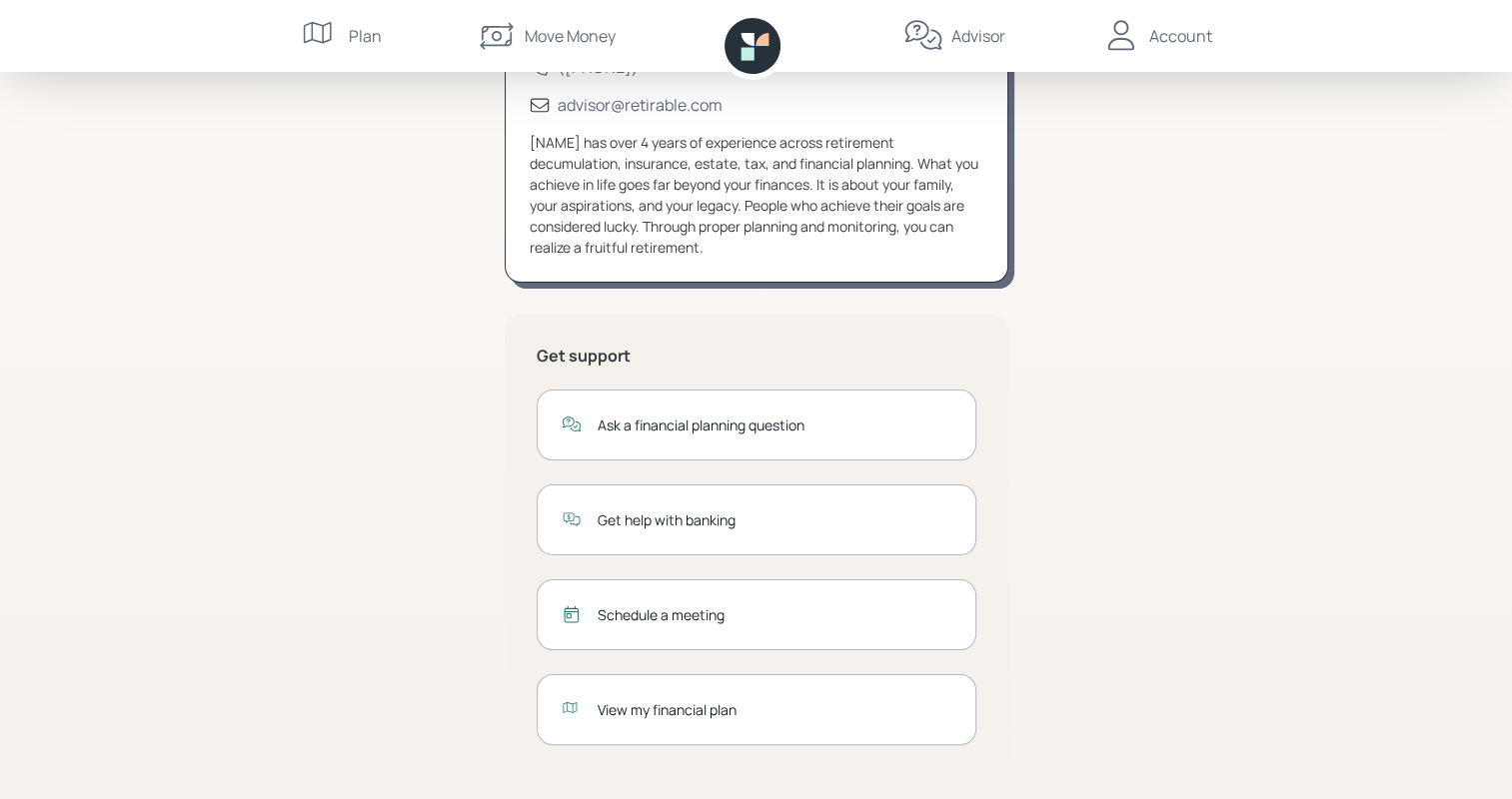 scroll, scrollTop: 216, scrollLeft: 0, axis: vertical 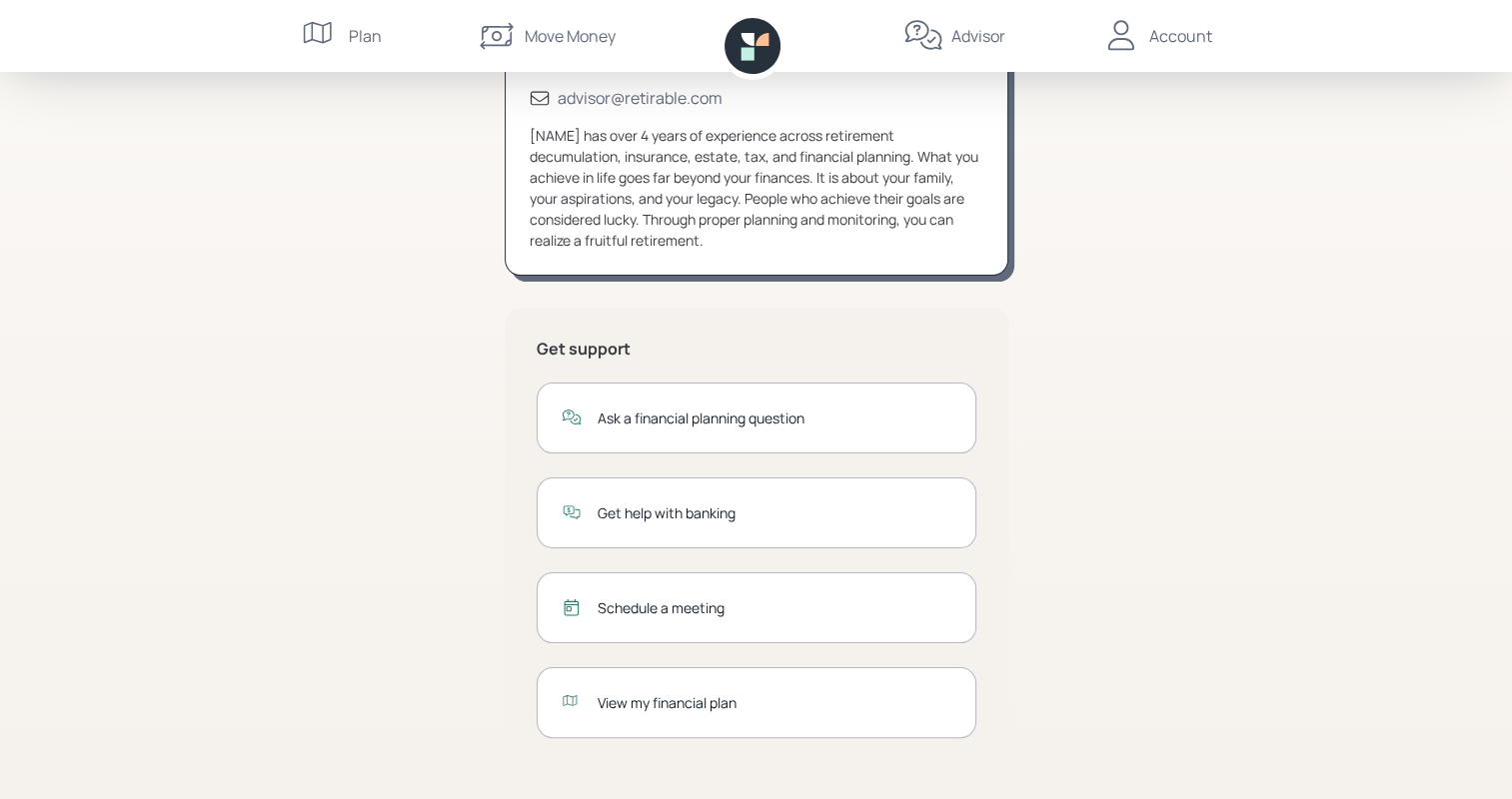 click on "View my financial plan" at bounding box center (774, 702) 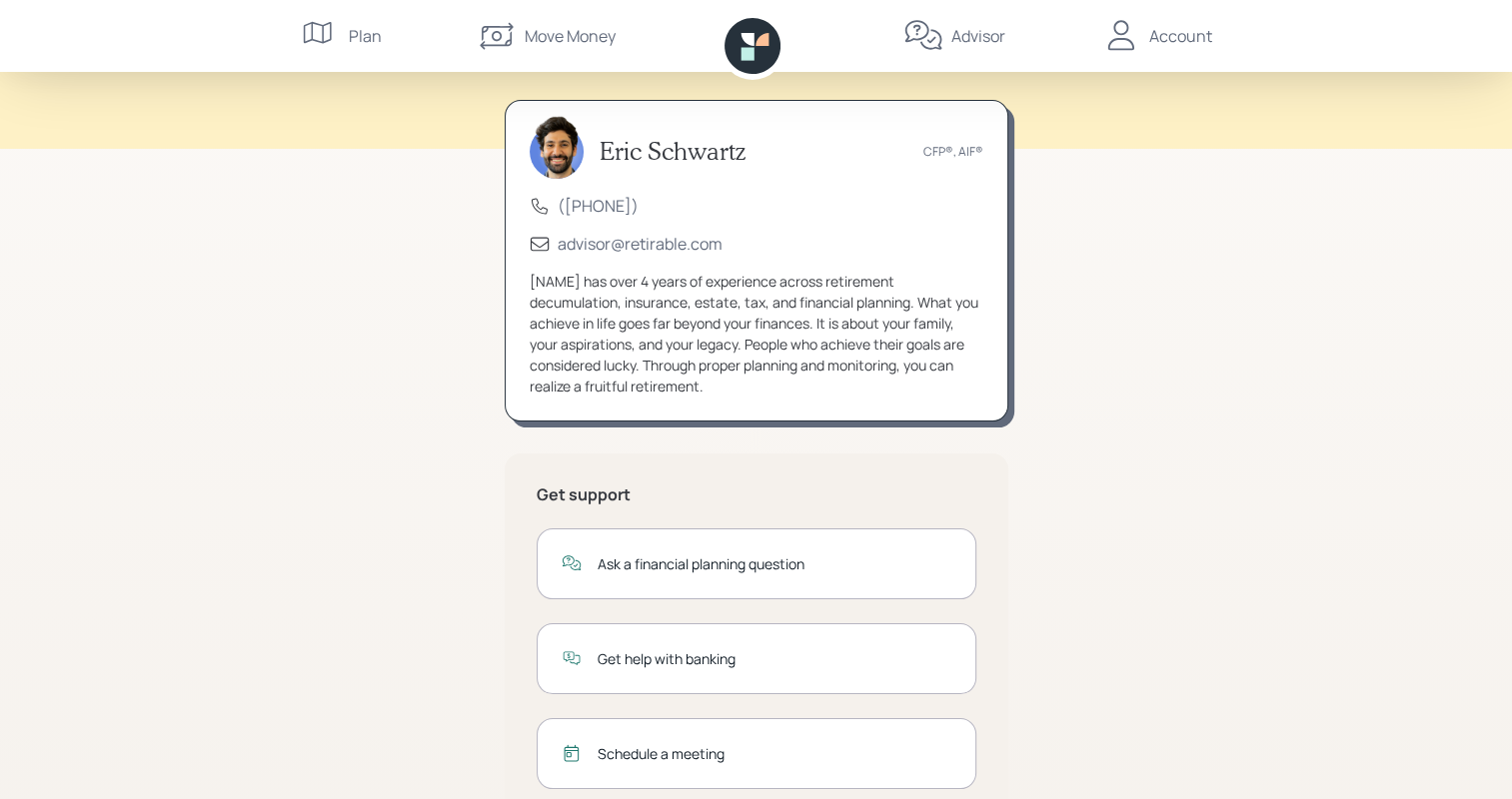 scroll, scrollTop: 216, scrollLeft: 0, axis: vertical 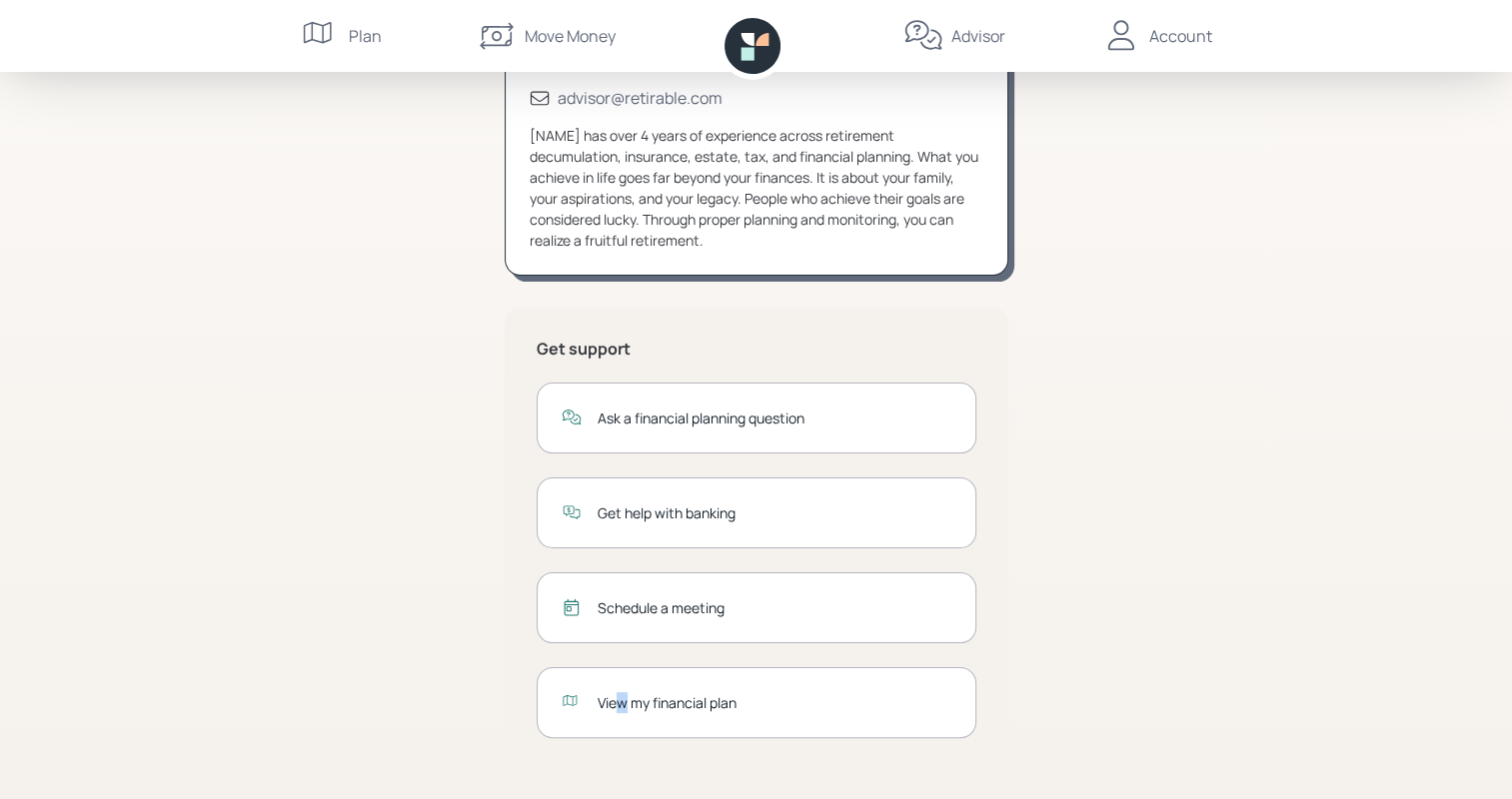click on "View my financial plan" at bounding box center (774, 702) 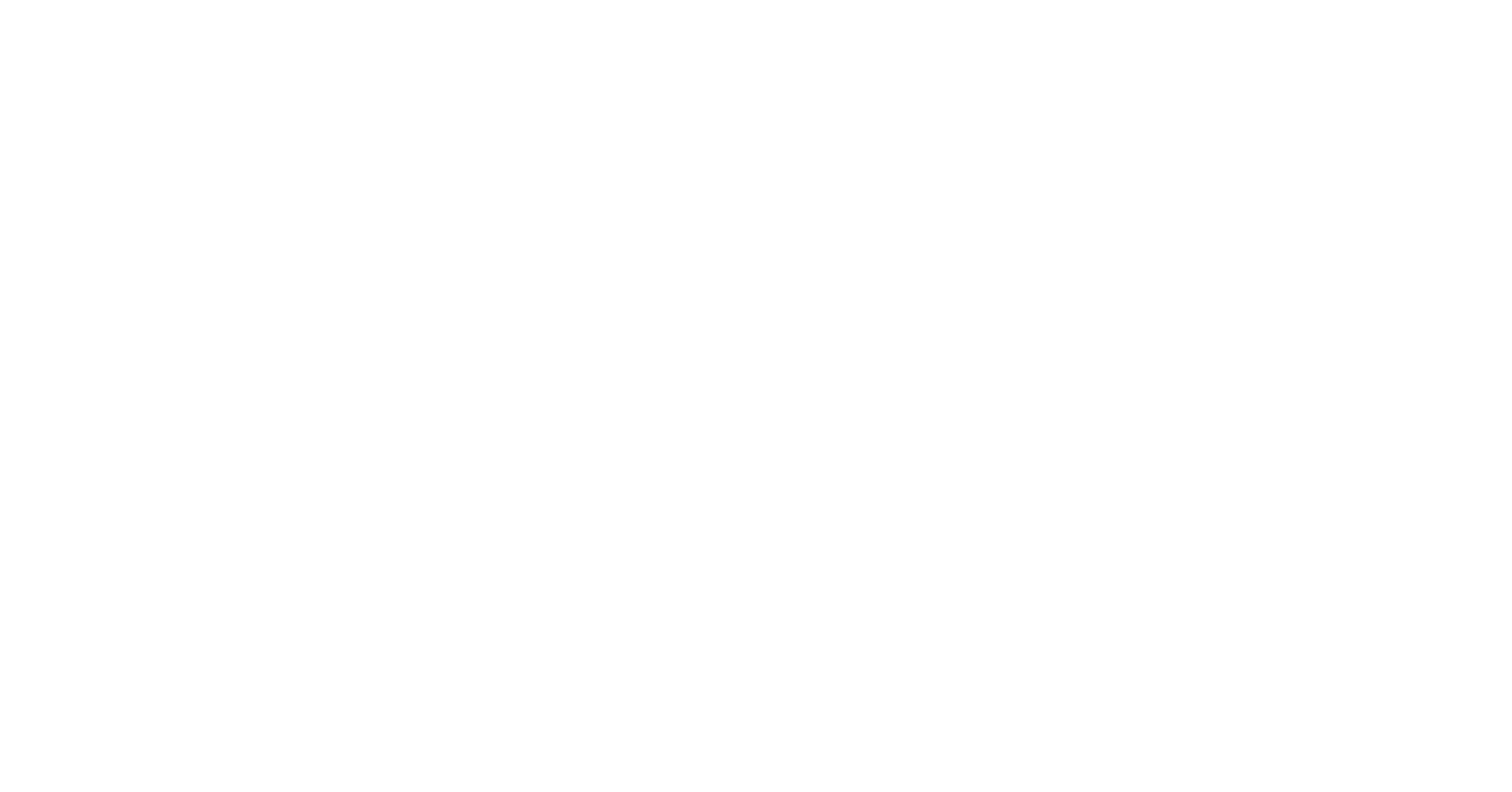 scroll, scrollTop: 0, scrollLeft: 0, axis: both 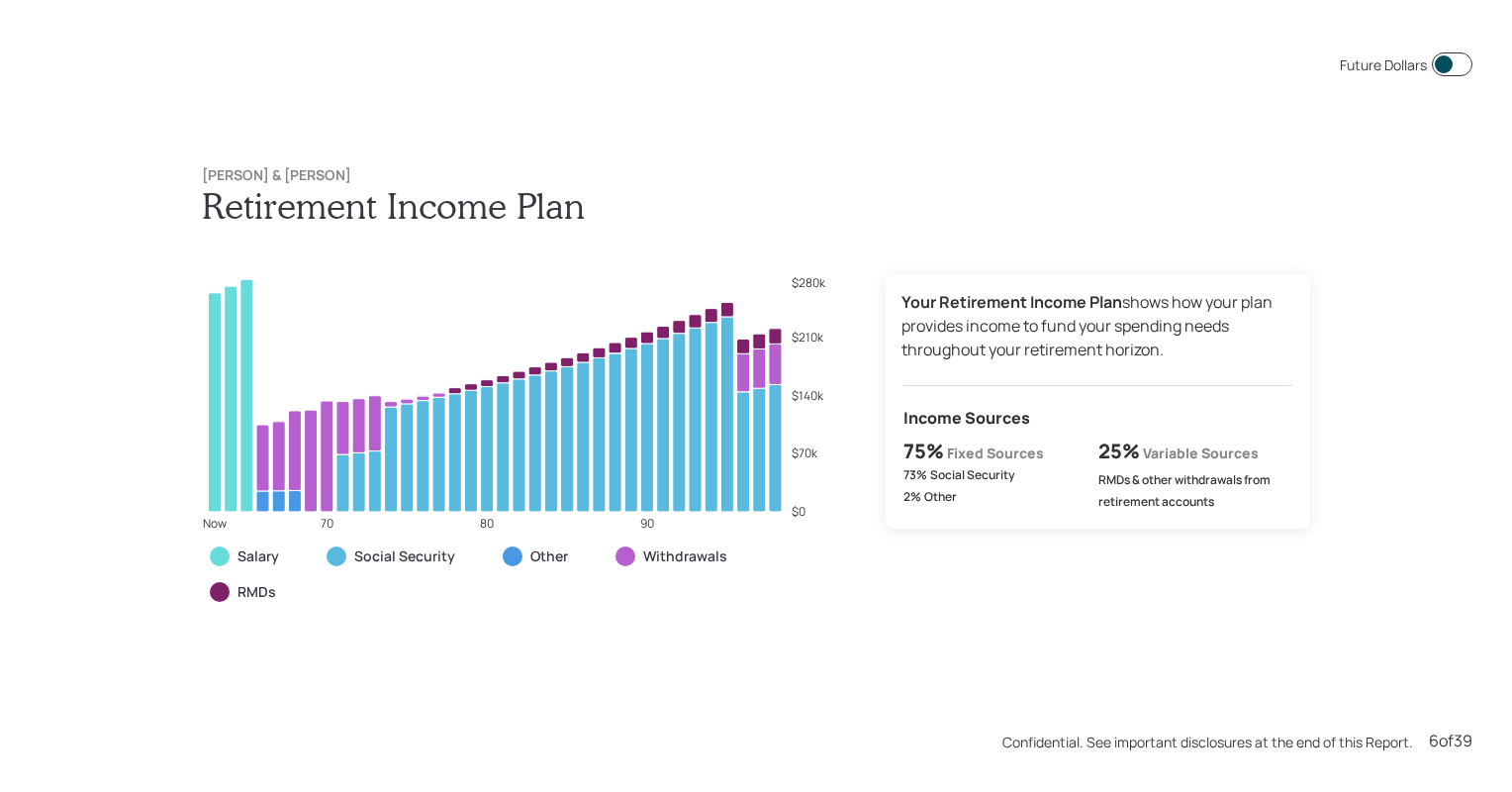 click on "[PERSON] & [PERSON] Retirement Income Plan Now 70 80 90 $0 $70k $140k $210k $280k Salary Social Security Other Withdrawals RMDs Your Retirement Income Plan  shows how your plan provides income to fund your spending needs throughout your retirement horizon. Income Sources 75%   Fixed Sources 73%   Social Security 2%   Other 25%   Variable Sources RMDs & other withdrawals from retirement accounts" at bounding box center (756, 400) 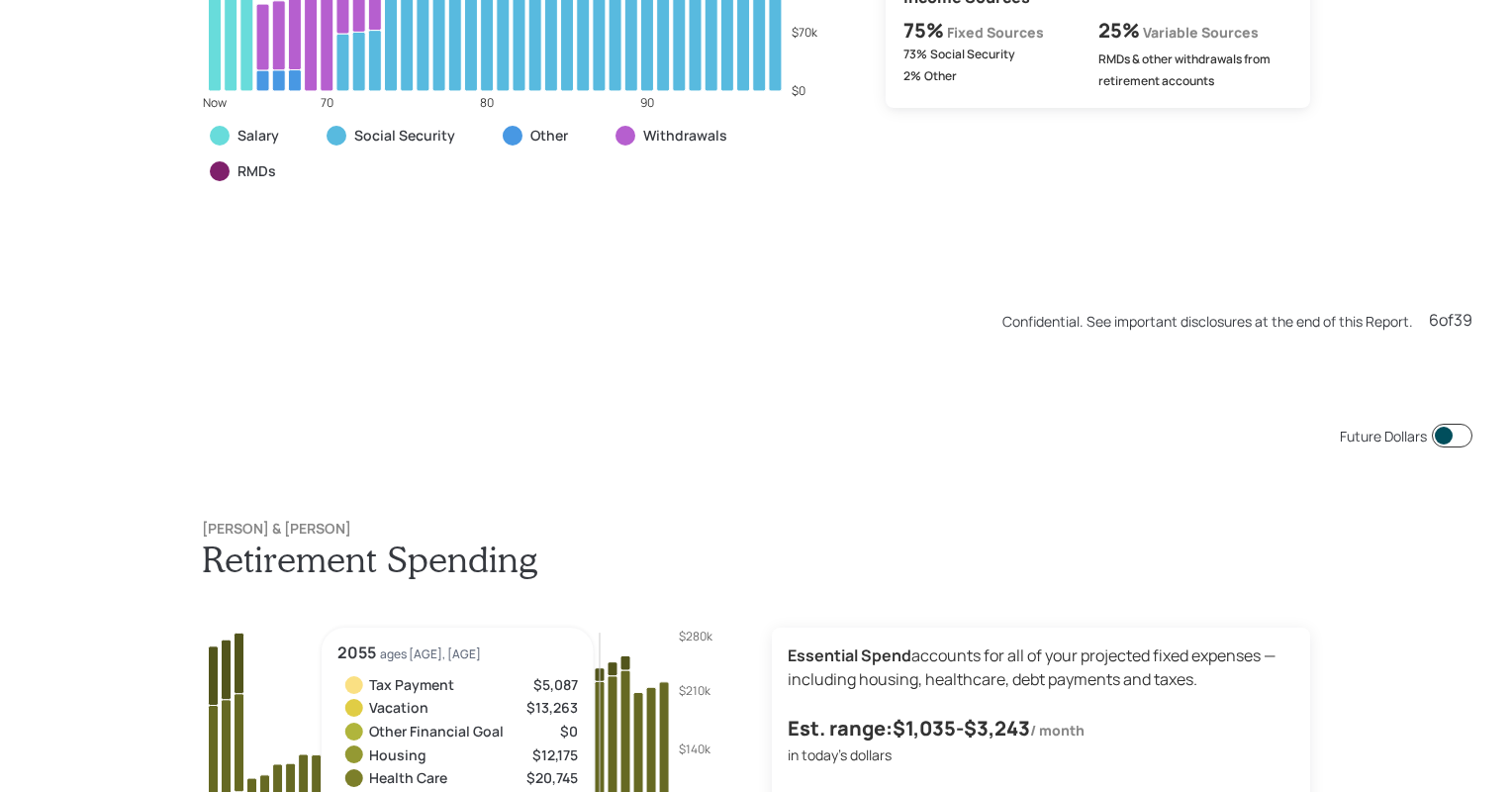 scroll, scrollTop: 4752, scrollLeft: 0, axis: vertical 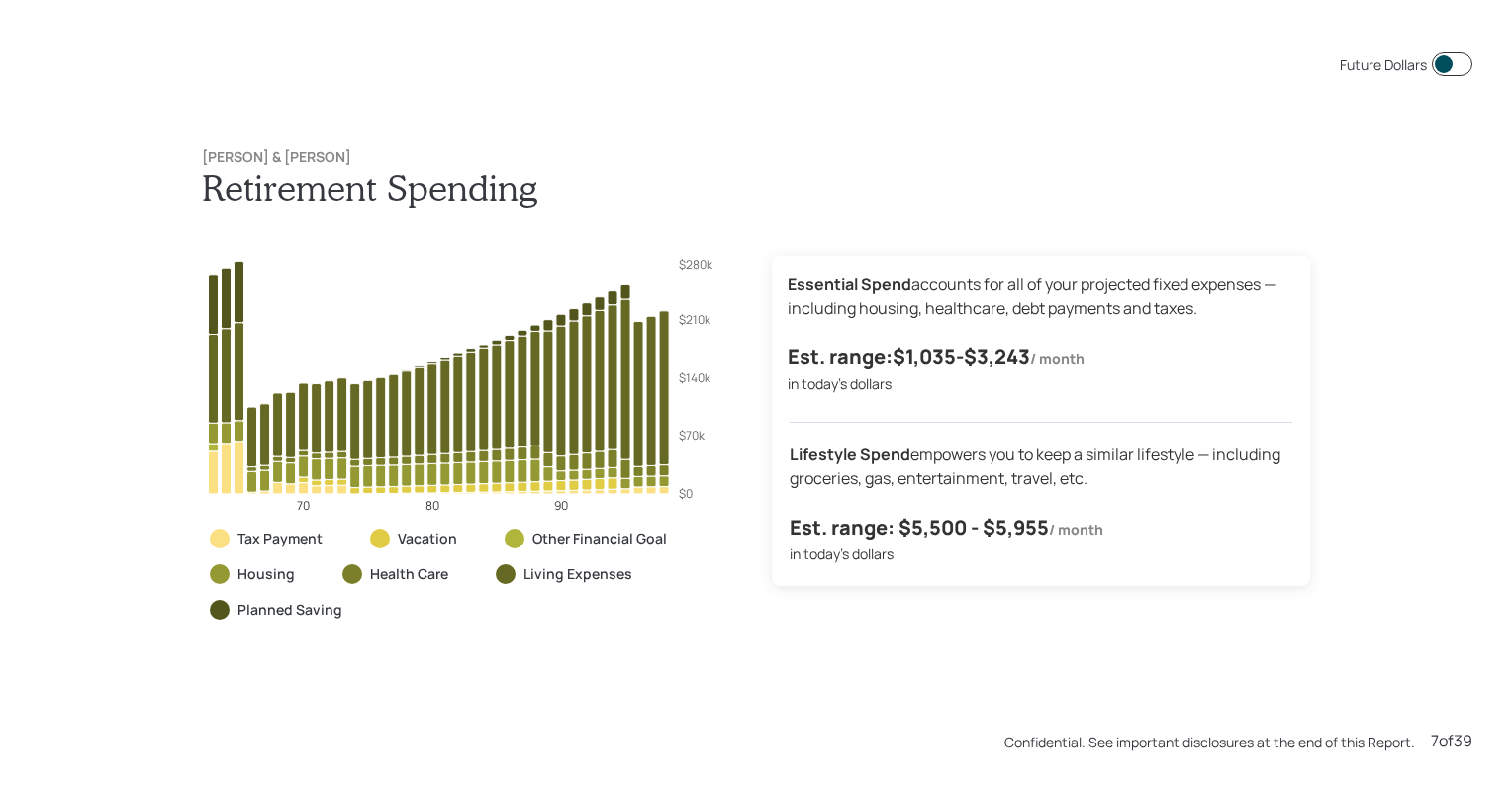 click on "[PERSON] & [PERSON] Retirement Spending 70 80 90 $0 $70k $140k $210k $280k Tax Payment Vacation Other Financial Goal Housing Health Care Living Expenses Planned Saving Essential Spend  accounts for all of your projected fixed expenses — including housing, healthcare, debt payments and taxes. Est. range:  $1,035  -  $3,243  / month in today's dollars Lifestyle Spend  empowers you to keep a similar lifestyle — including groceries, gas, entertainment, travel, etc. Est. range: $5,500 - $5,955
/ month in today's dollars" at bounding box center (756, 400) 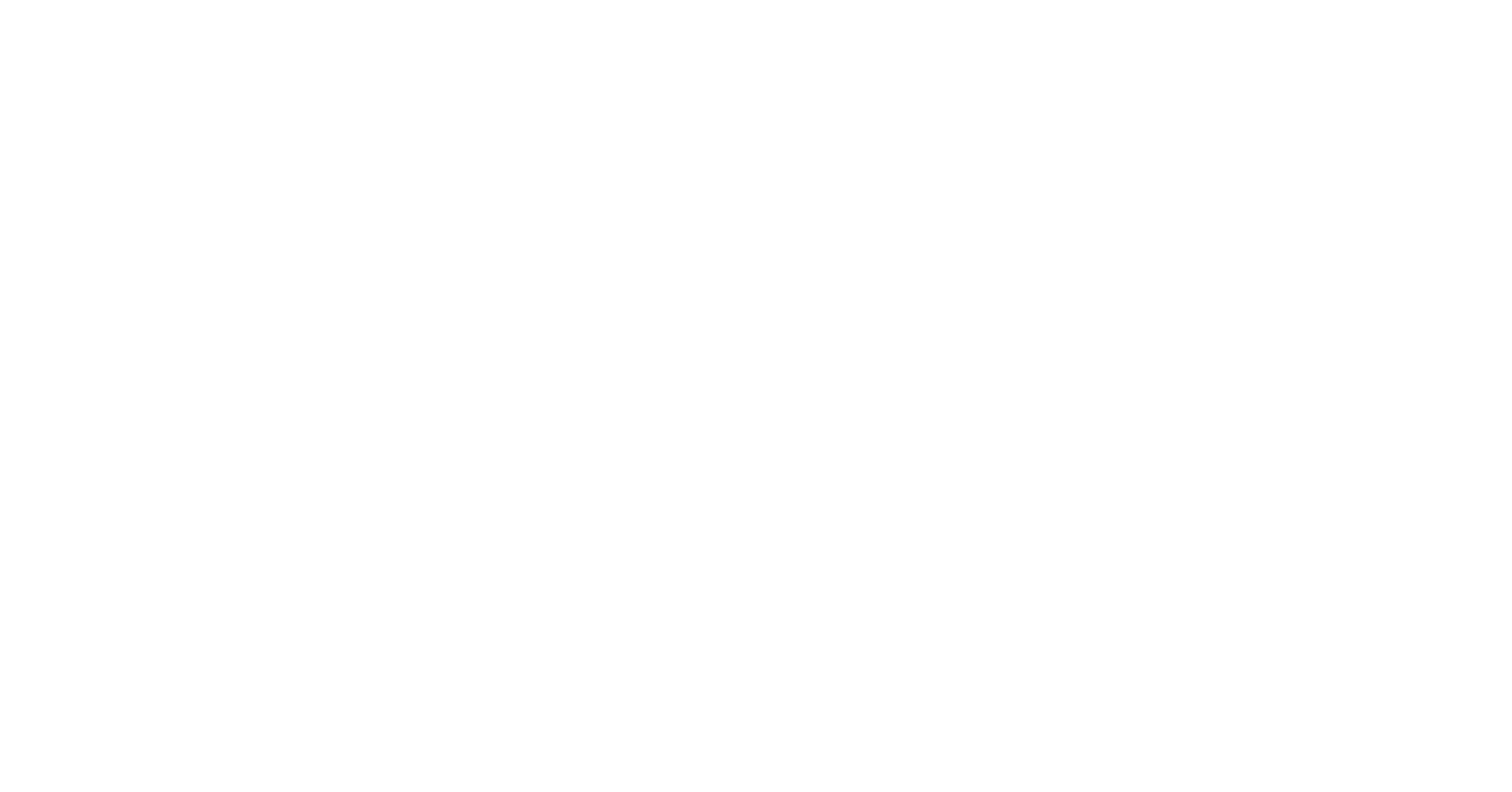 scroll, scrollTop: 0, scrollLeft: 0, axis: both 